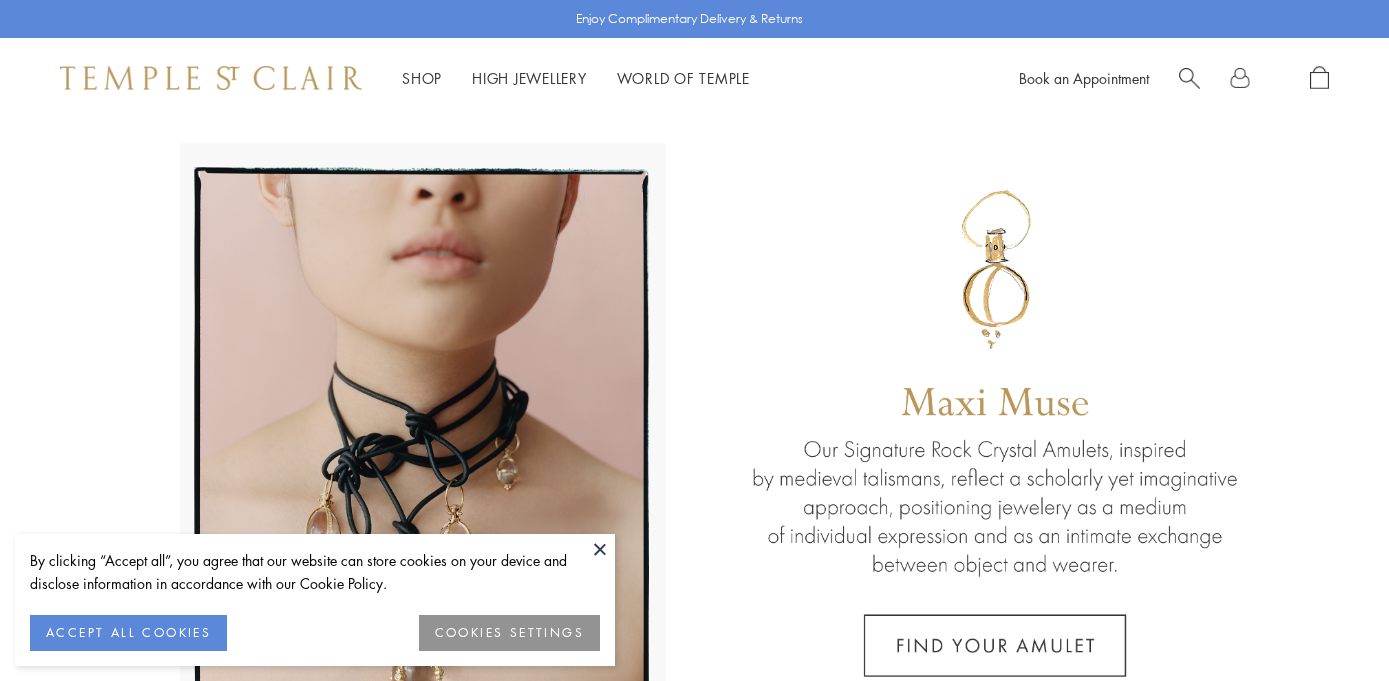scroll, scrollTop: 0, scrollLeft: 0, axis: both 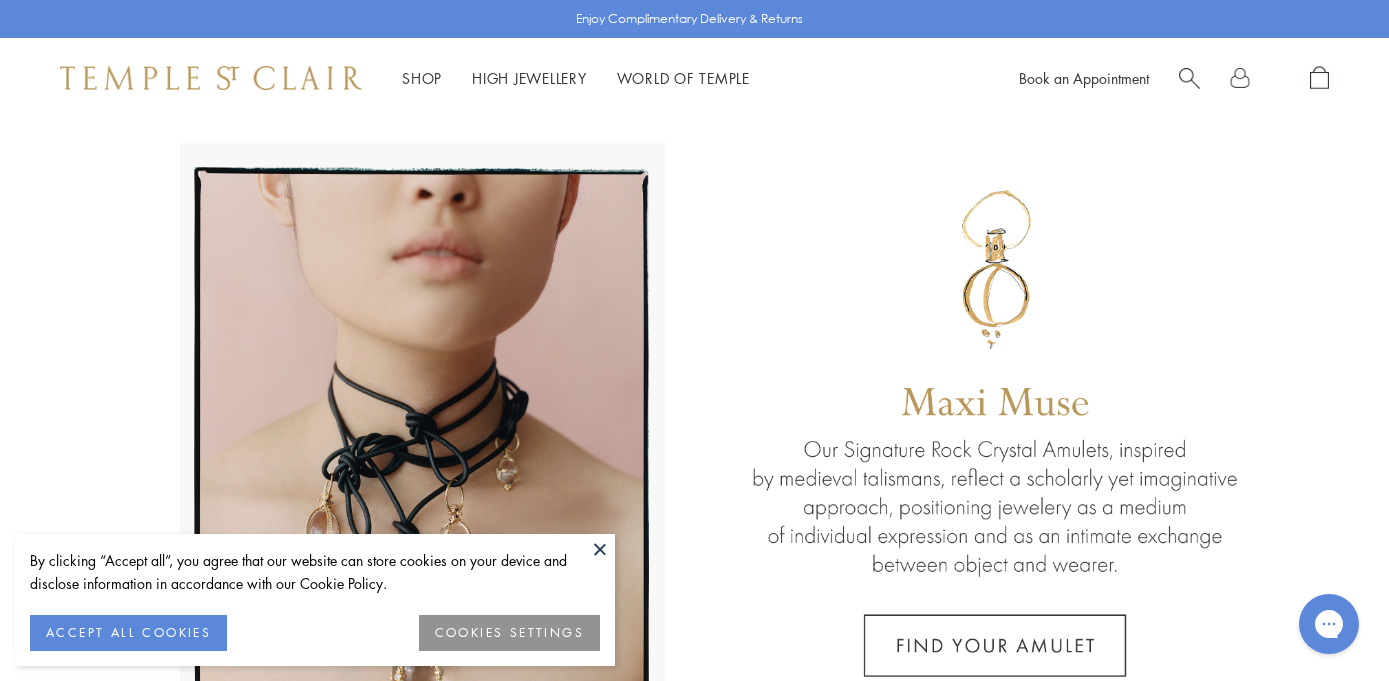 click at bounding box center [600, 549] 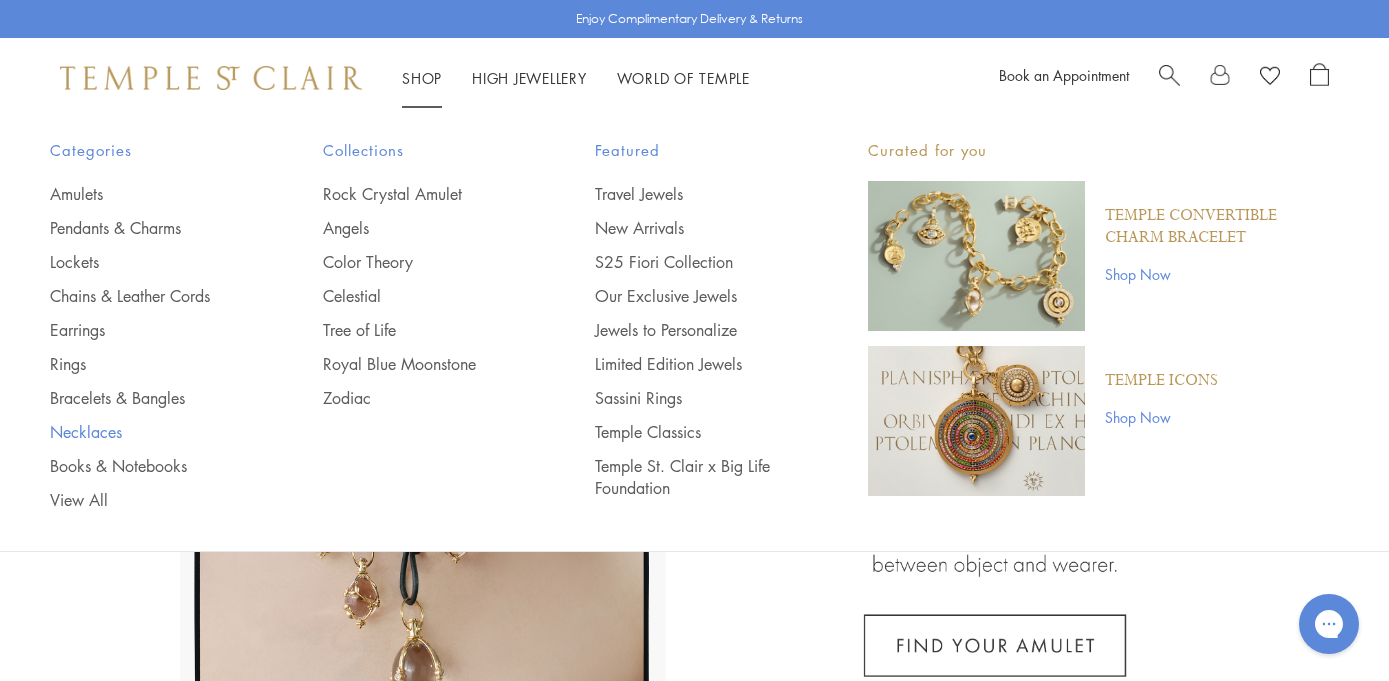 click on "Necklaces" at bounding box center (146, 432) 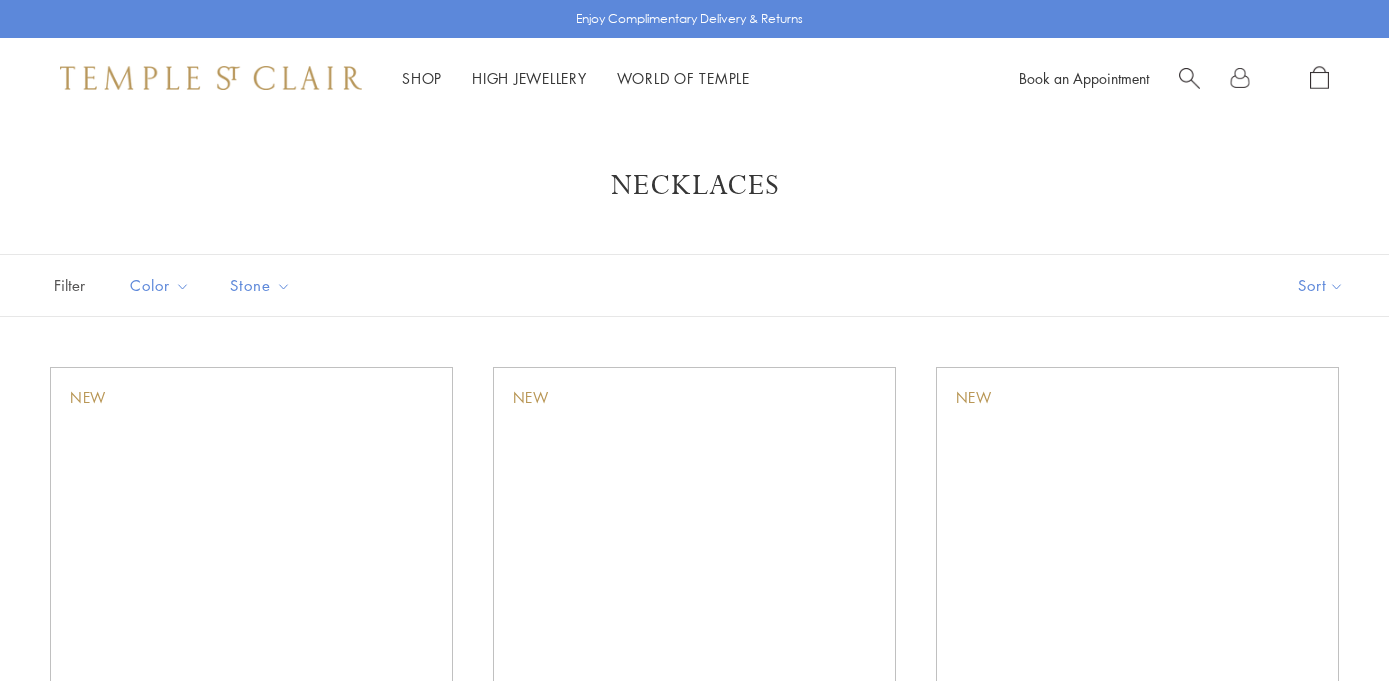 scroll, scrollTop: 0, scrollLeft: 0, axis: both 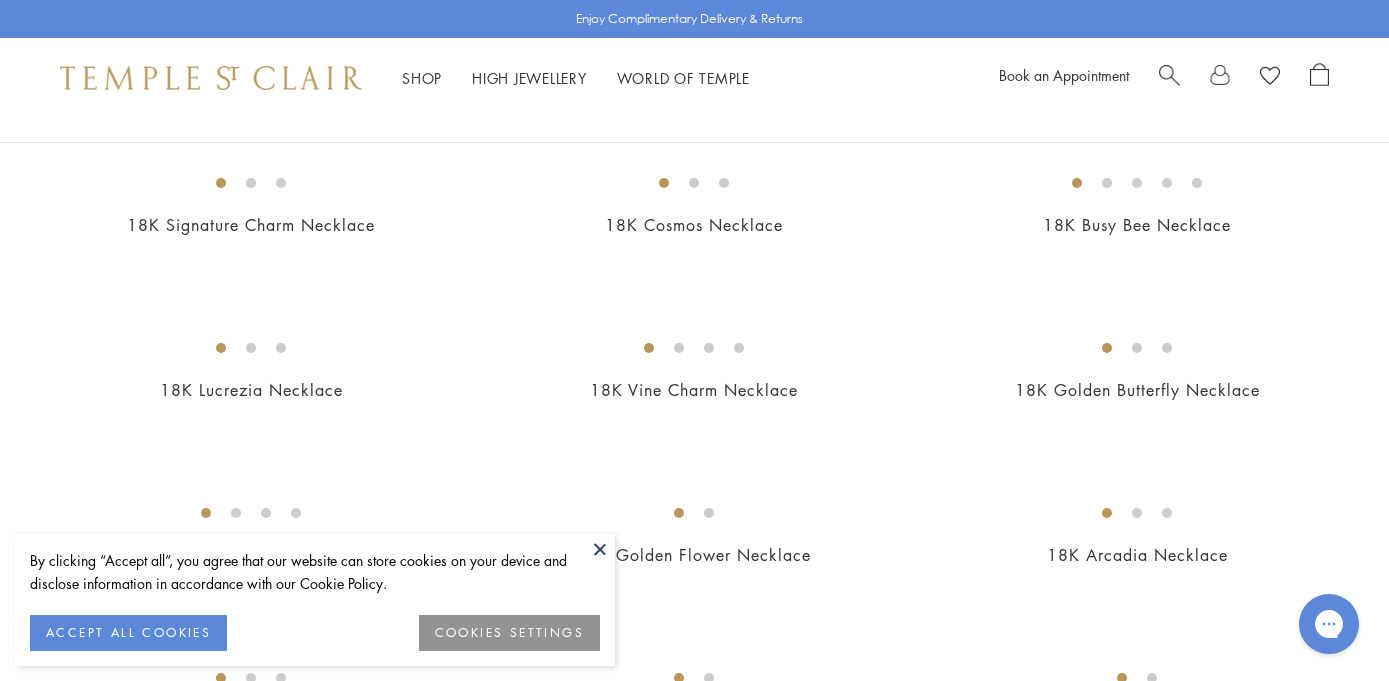 click at bounding box center (0, 0) 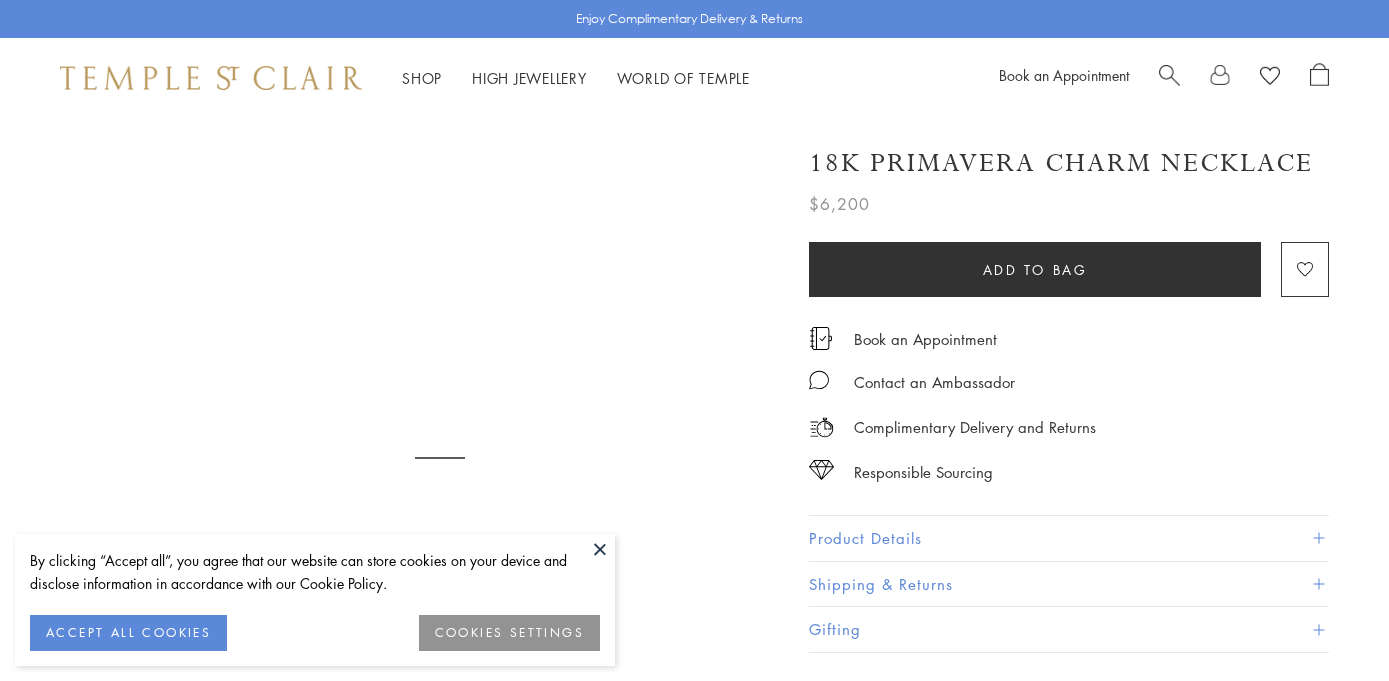 scroll, scrollTop: 0, scrollLeft: 0, axis: both 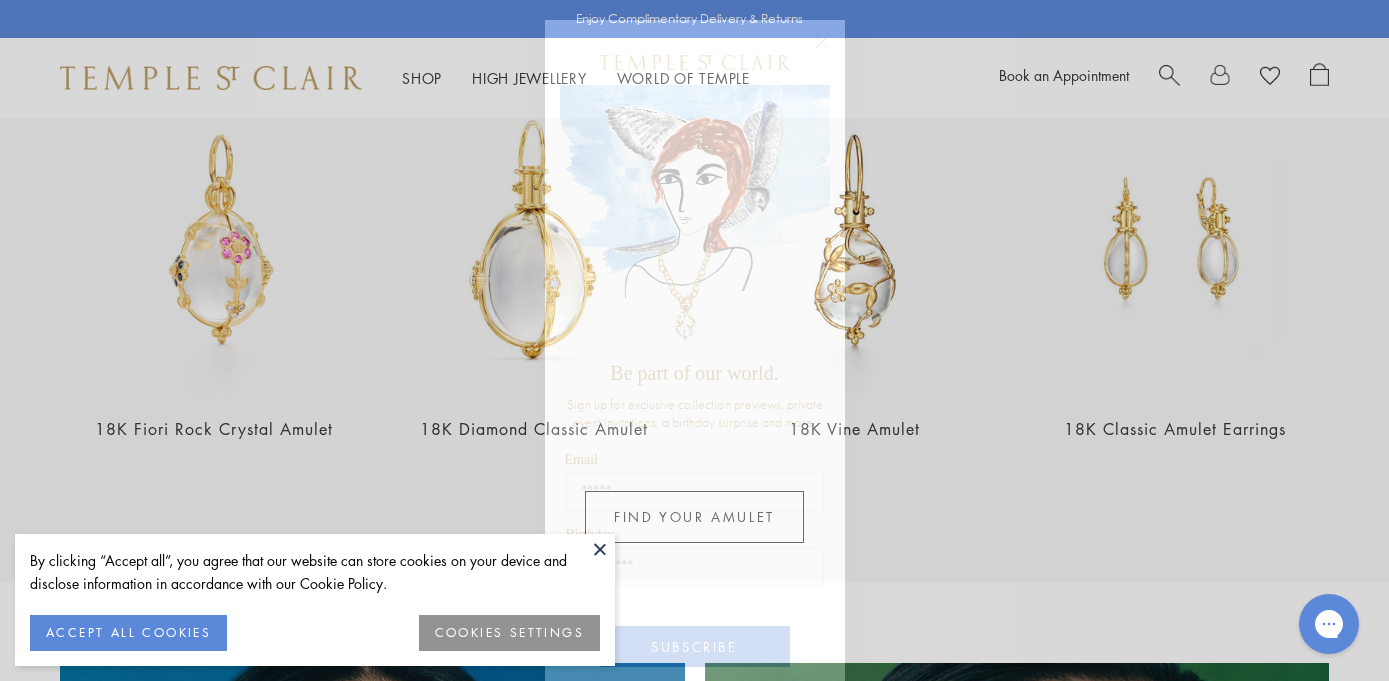 click 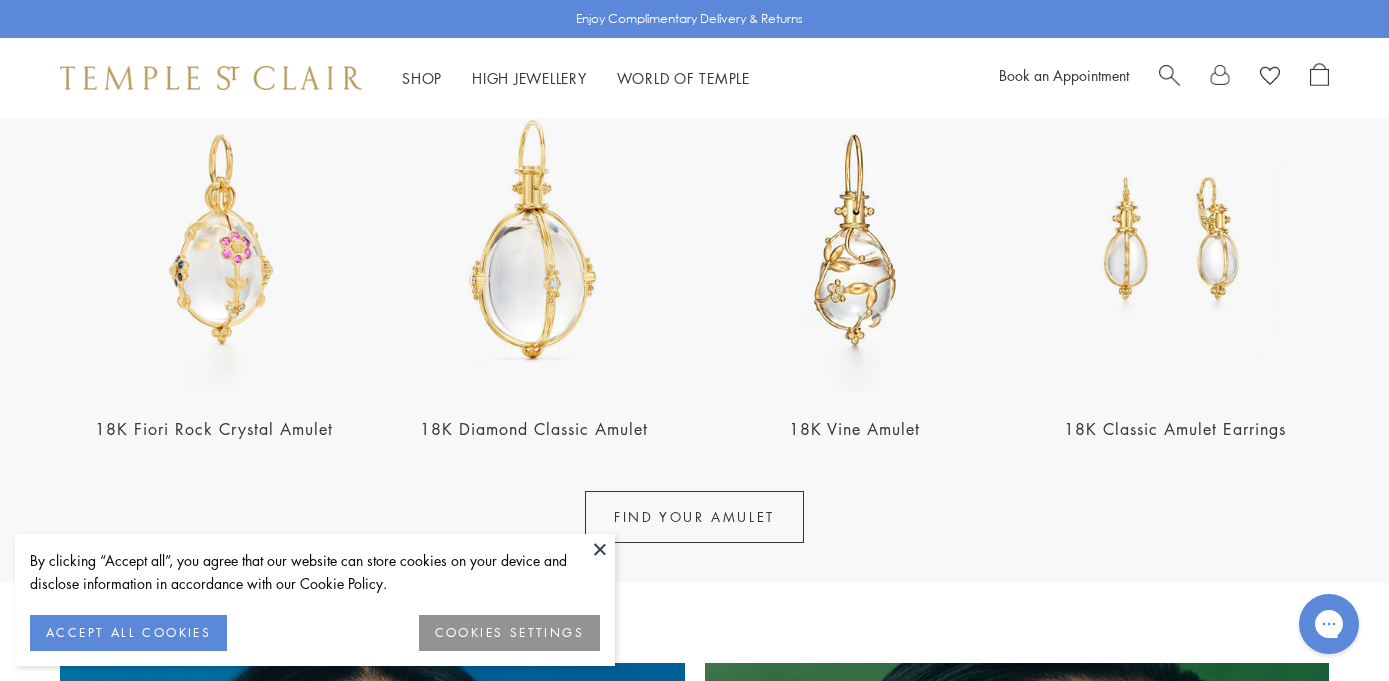 click at bounding box center [600, 549] 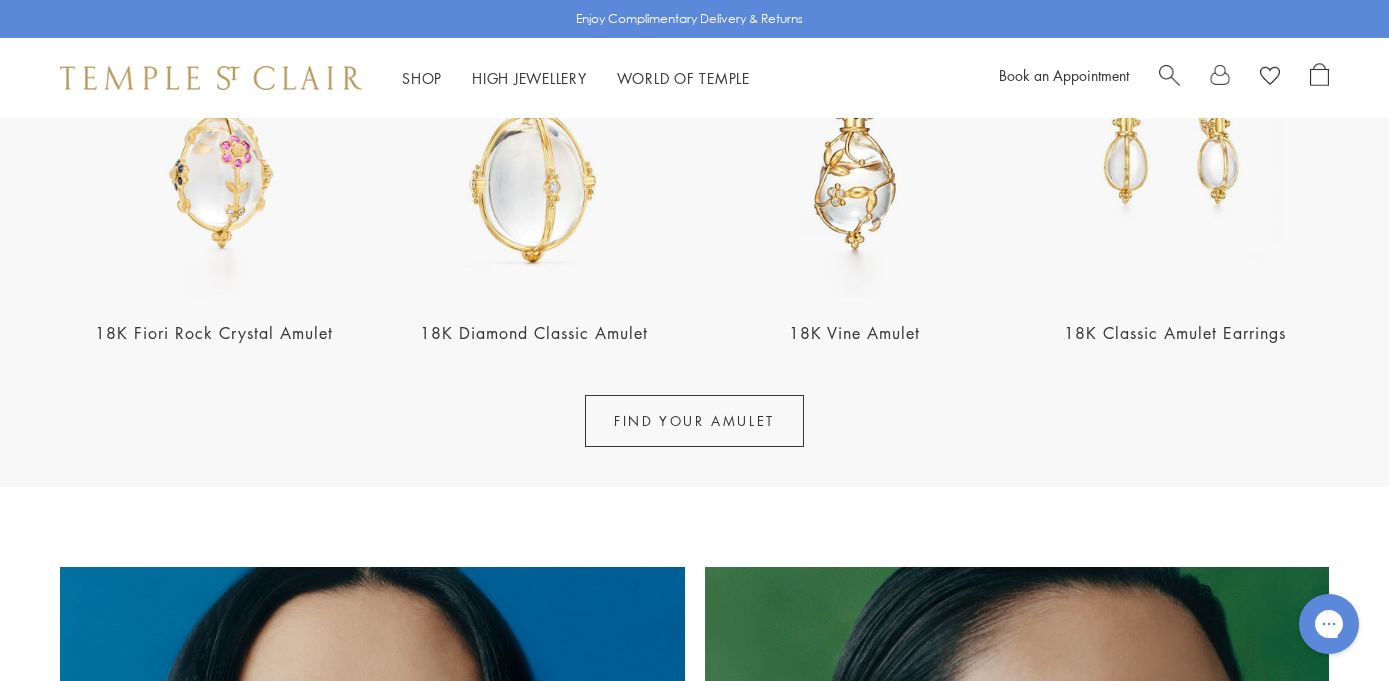 scroll, scrollTop: 822, scrollLeft: 0, axis: vertical 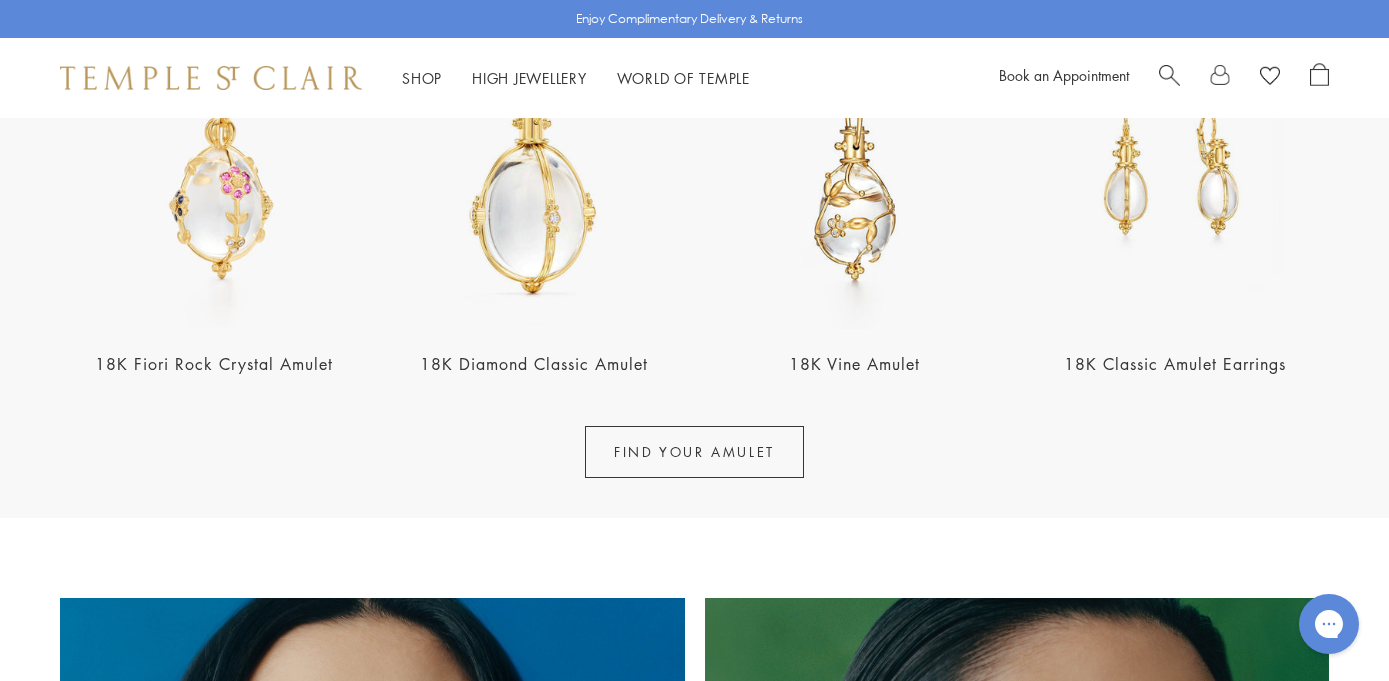 click on "FIND YOUR AMULET" at bounding box center [694, 452] 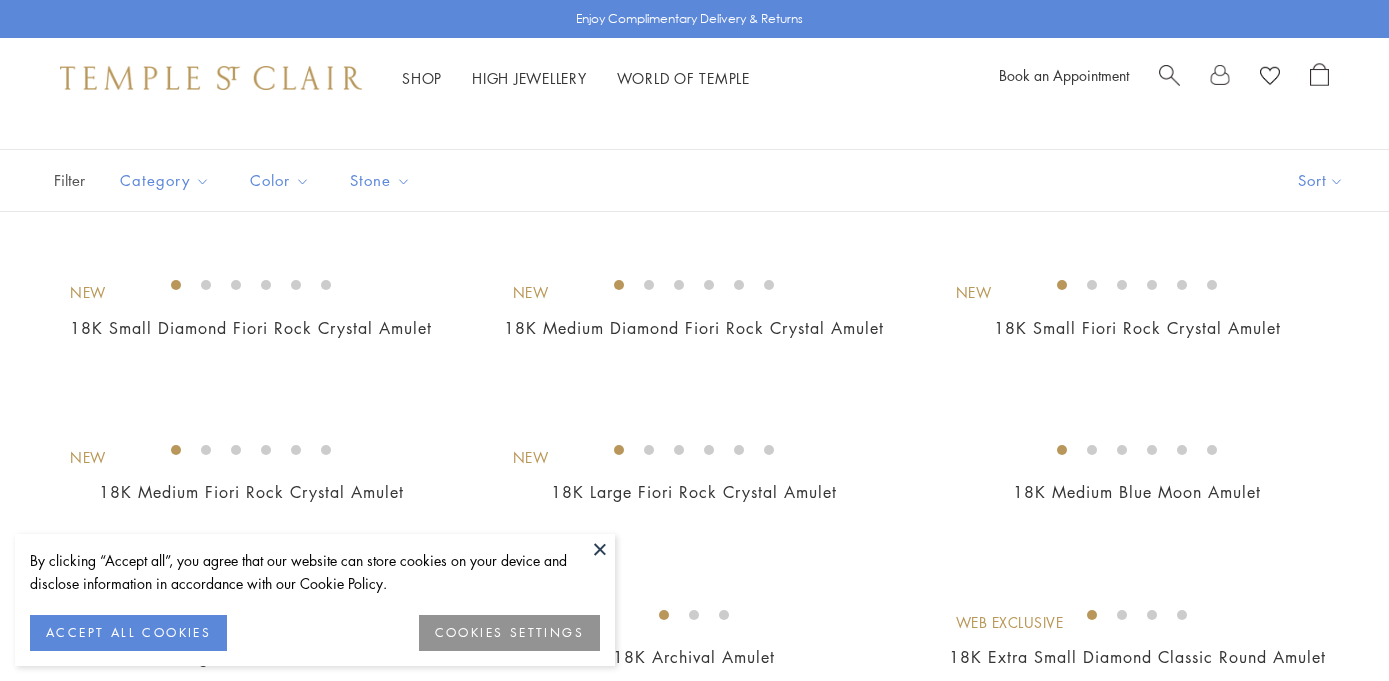 scroll, scrollTop: 122, scrollLeft: 0, axis: vertical 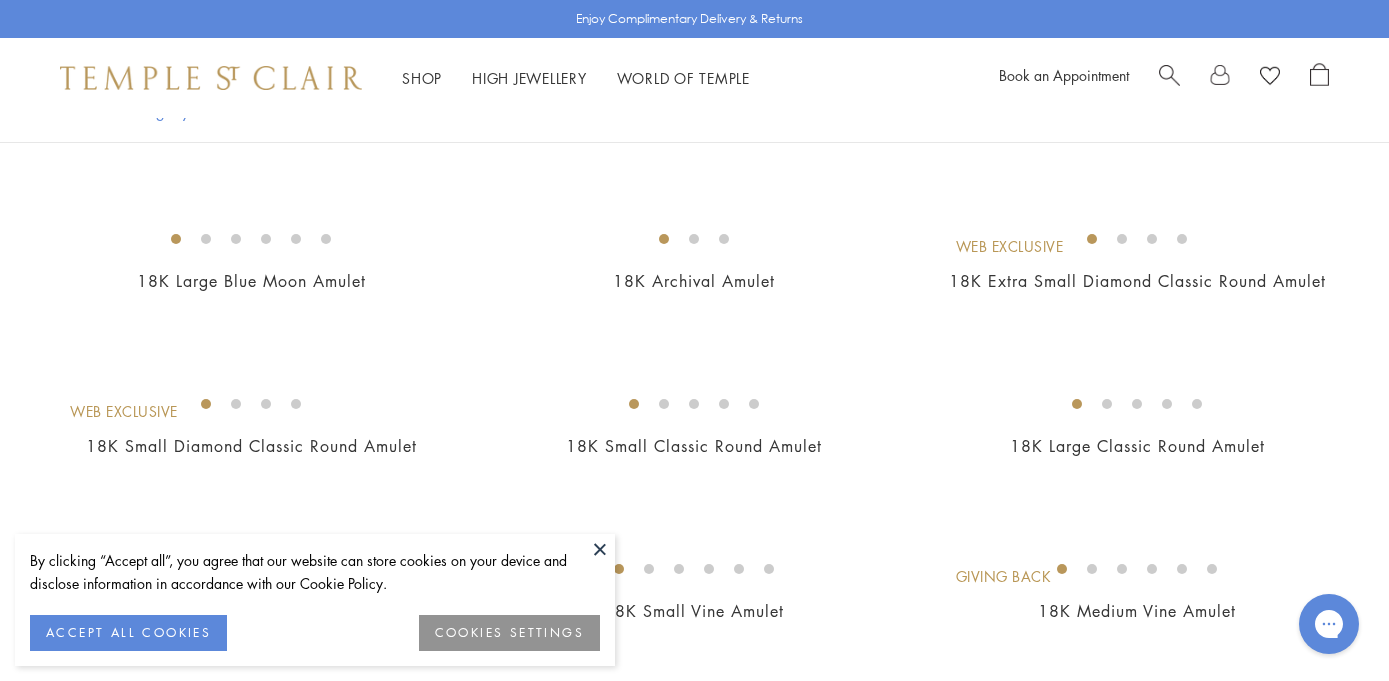 click at bounding box center (600, 549) 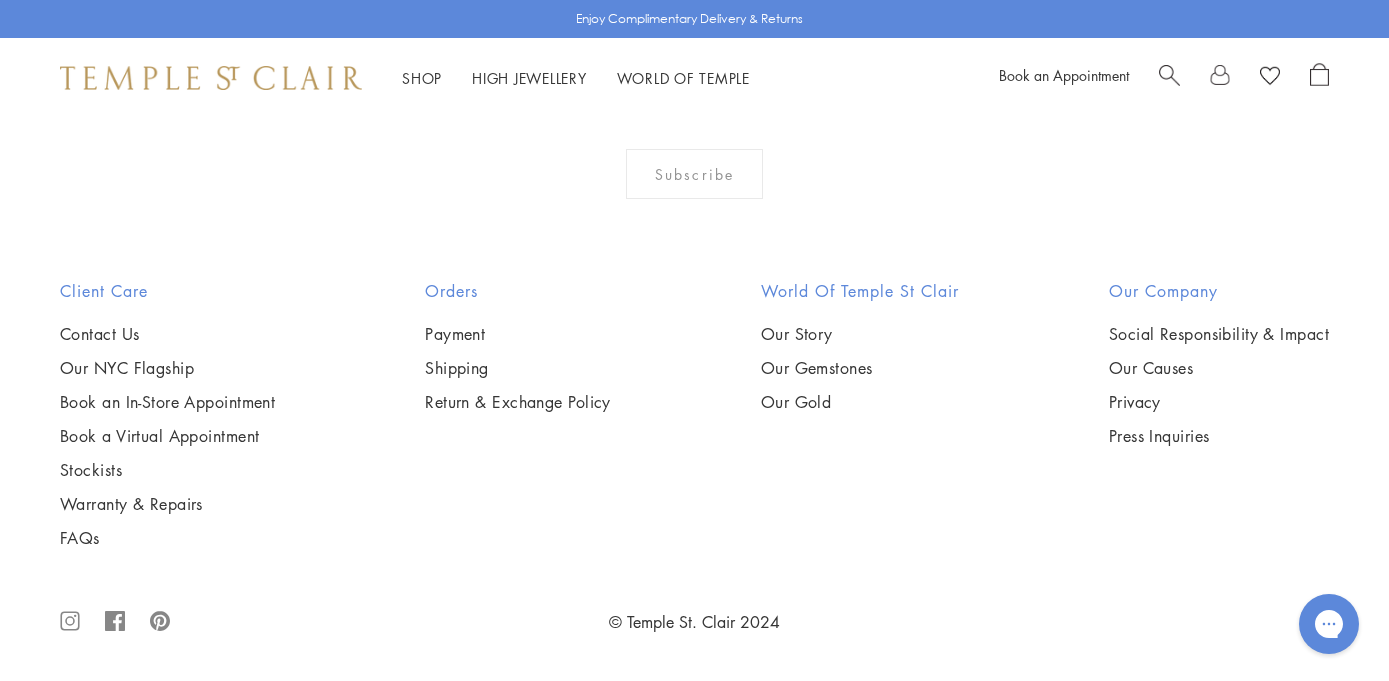 scroll, scrollTop: 13017, scrollLeft: 0, axis: vertical 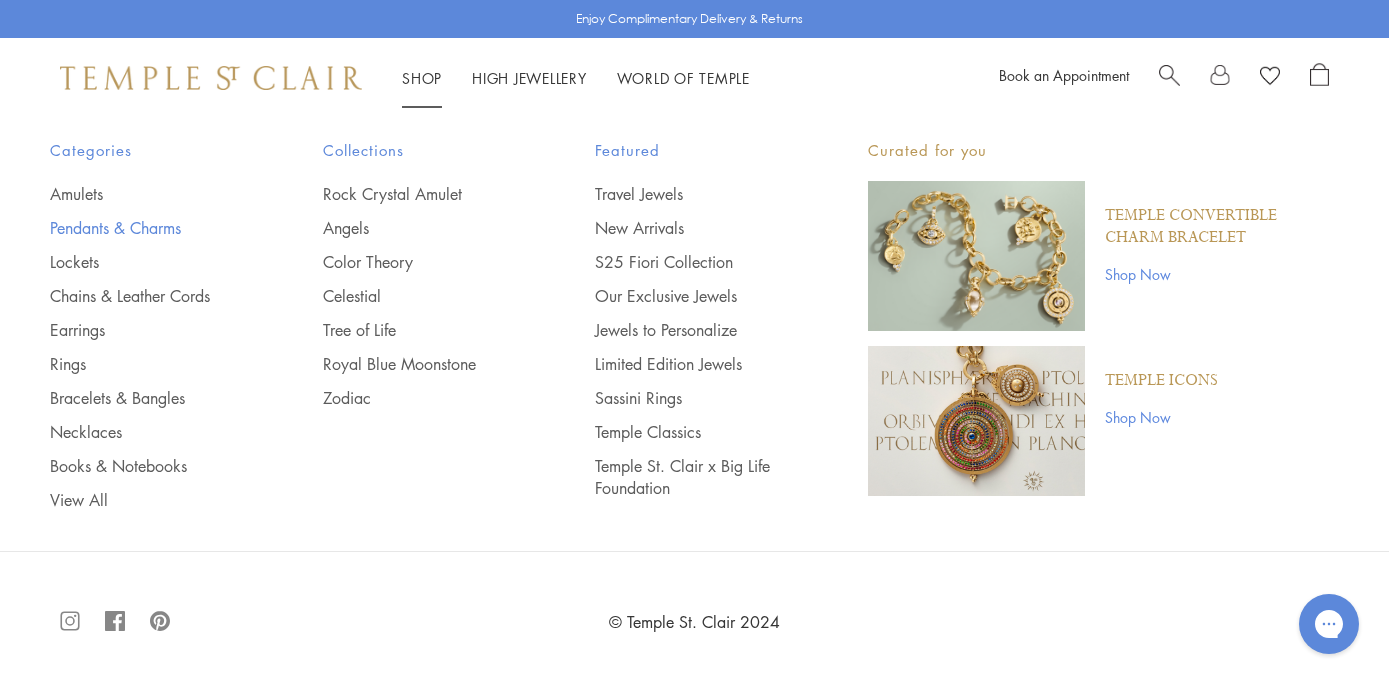 click on "Pendants & Charms" at bounding box center [146, 228] 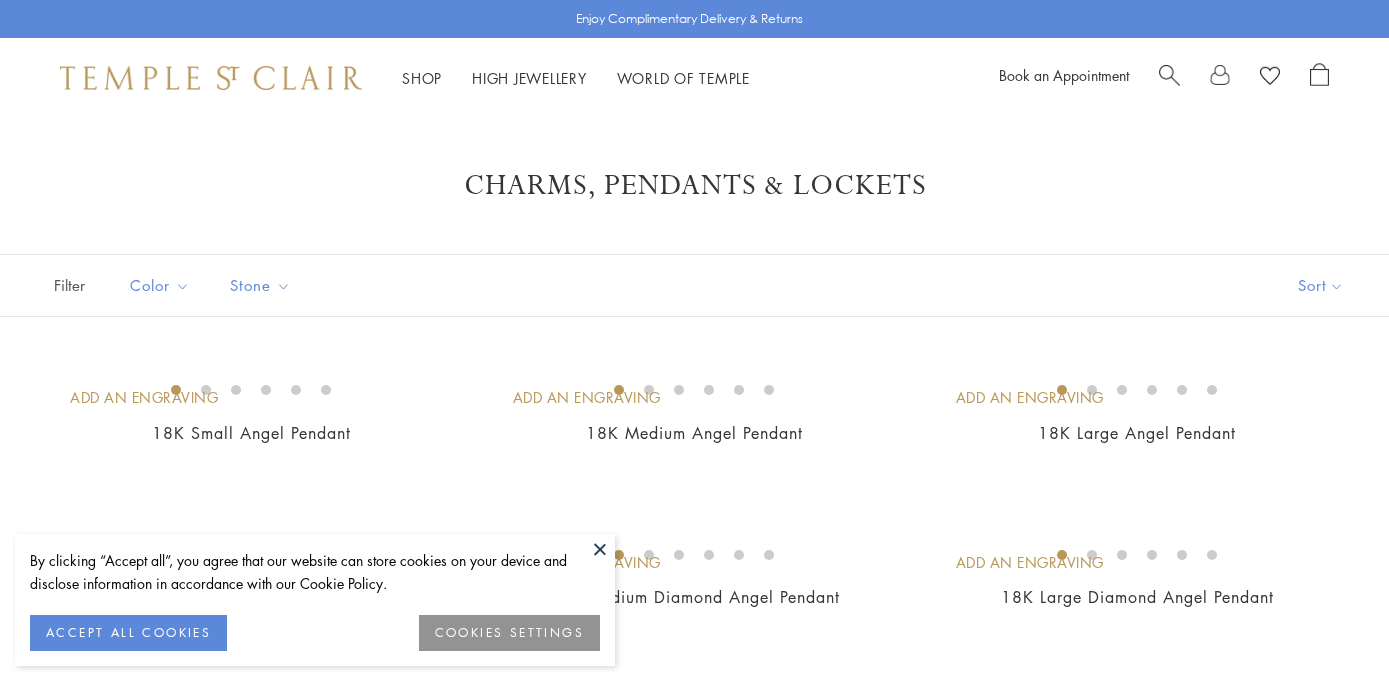 scroll, scrollTop: 0, scrollLeft: 0, axis: both 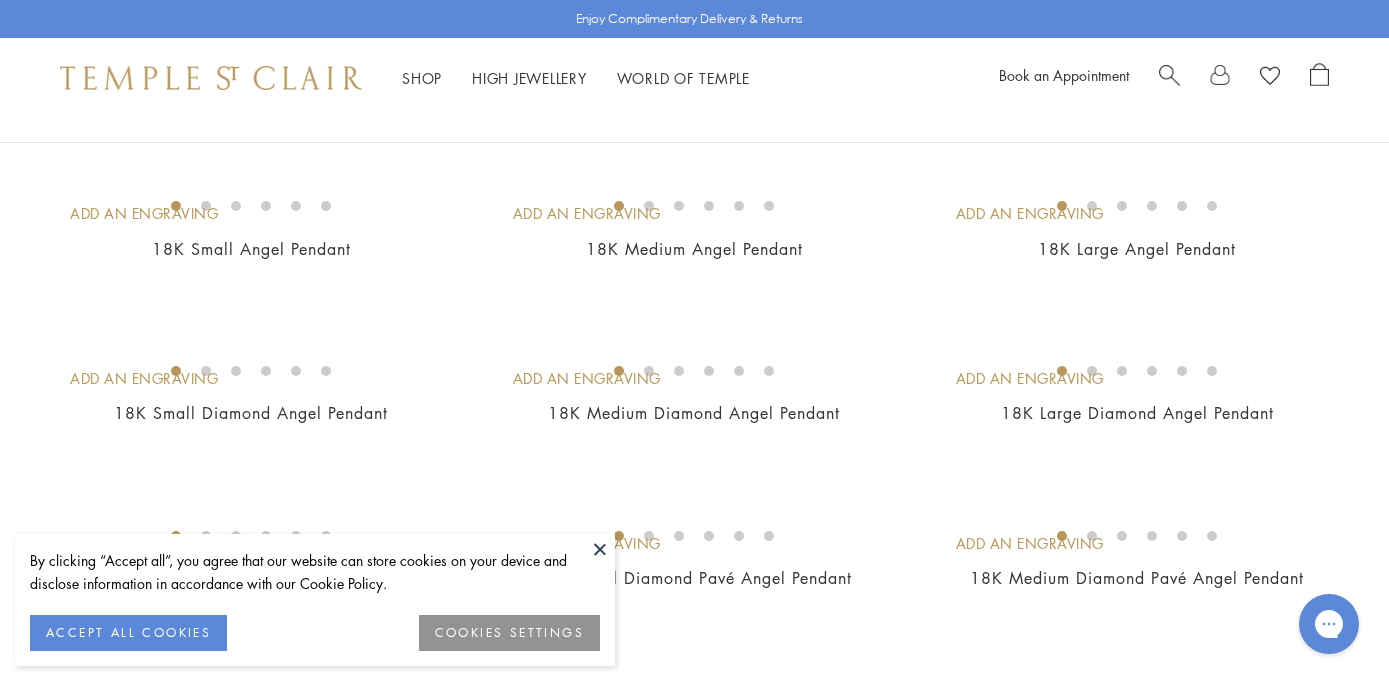 click at bounding box center [600, 549] 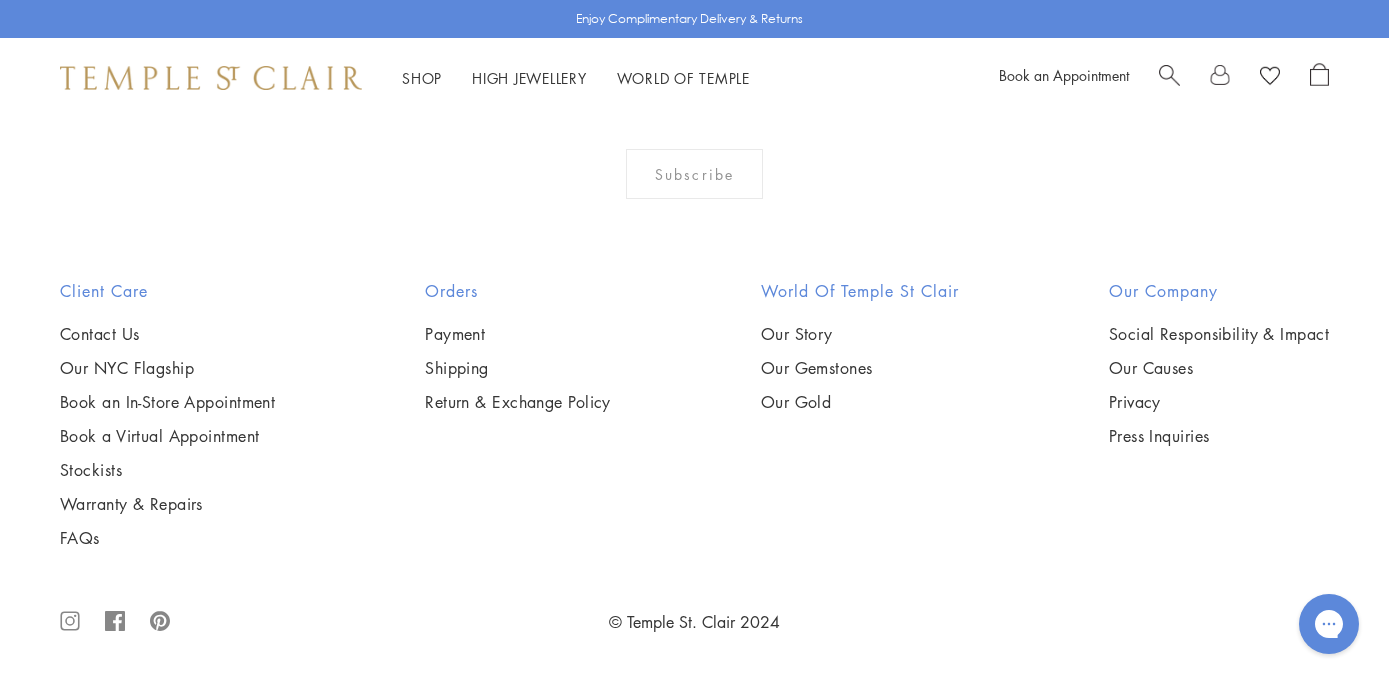 scroll, scrollTop: 12200, scrollLeft: 0, axis: vertical 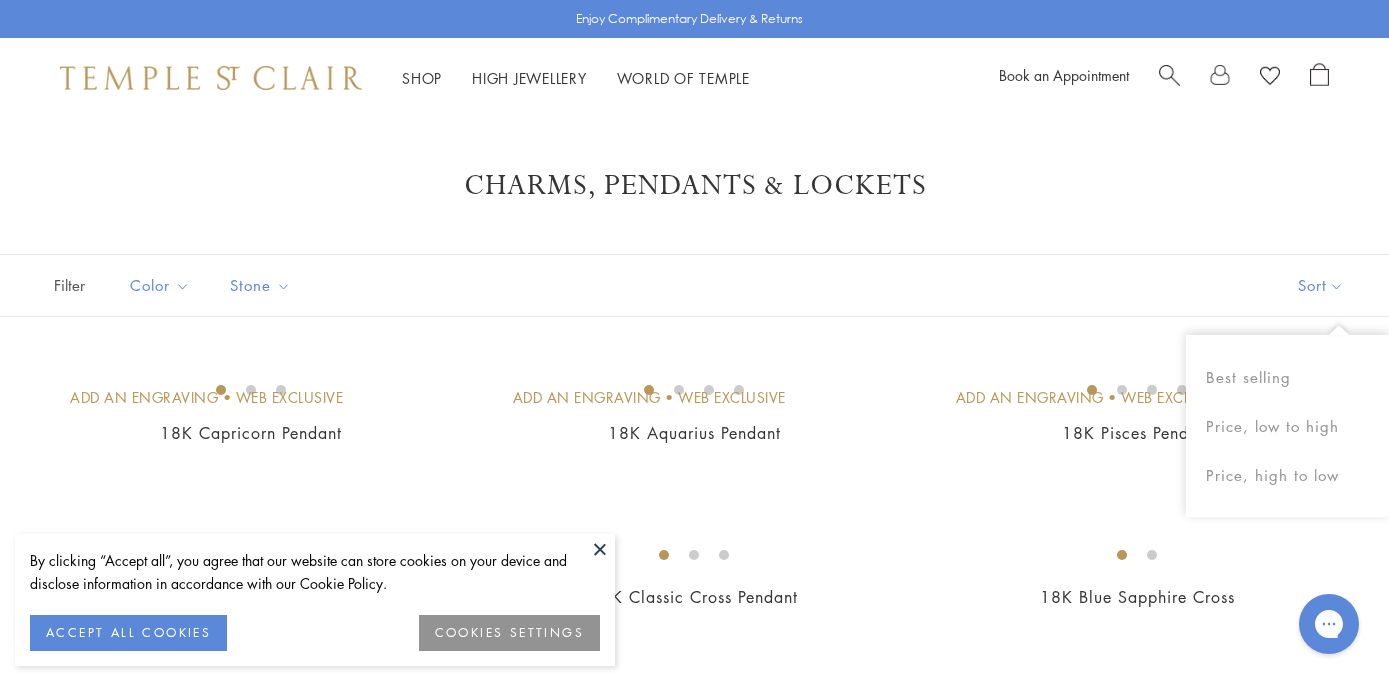 click on "Sort" at bounding box center (1321, 285) 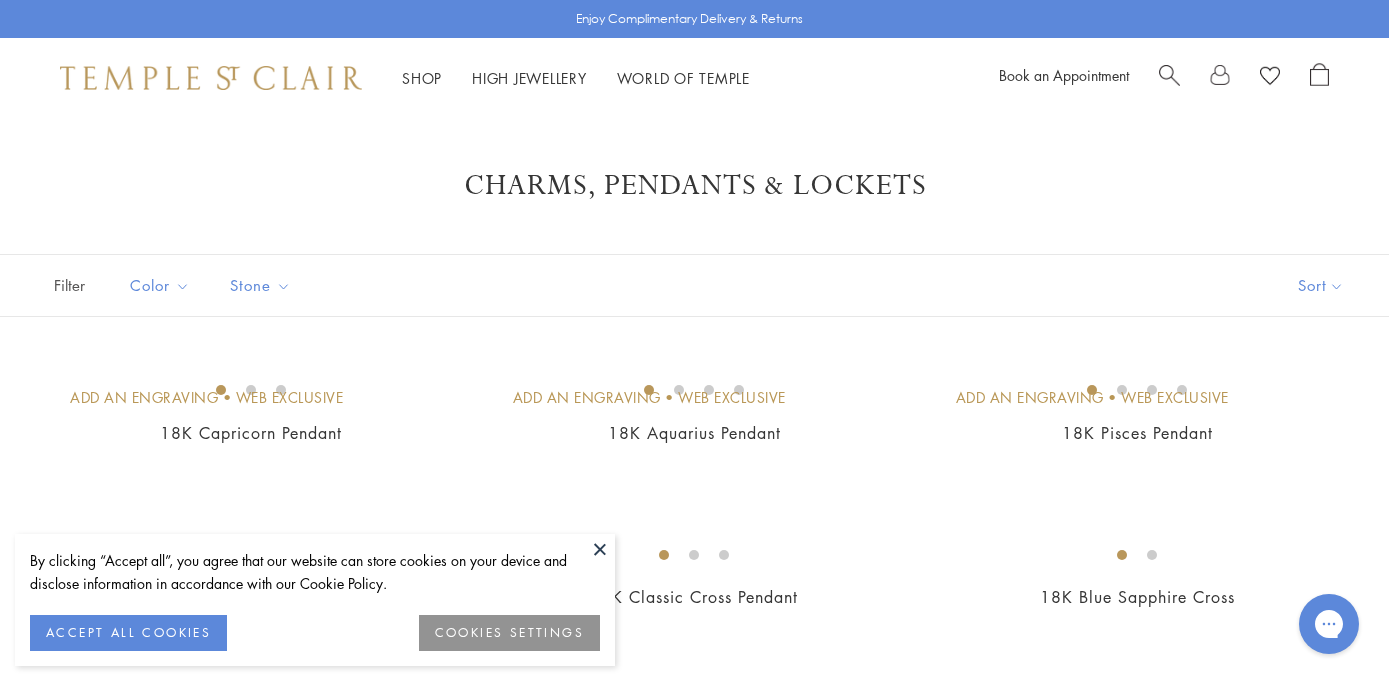 click on "Sort" at bounding box center (1321, 285) 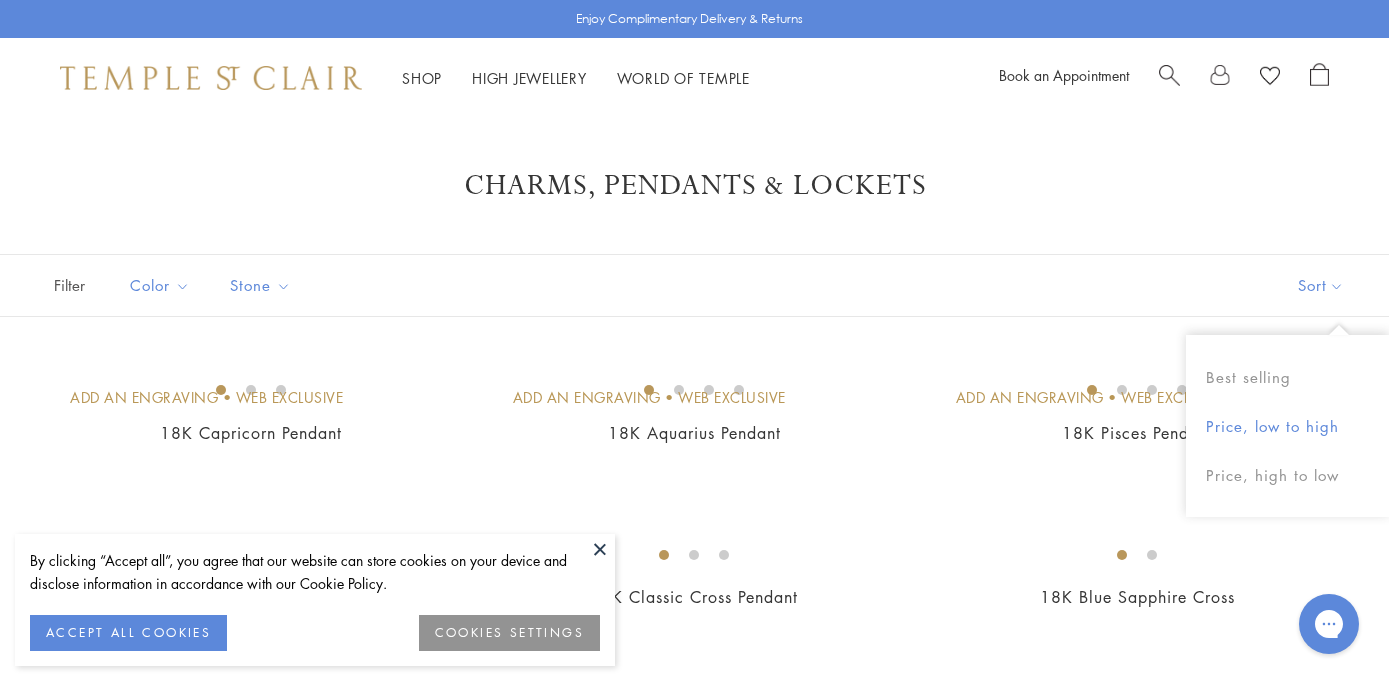 click on "Price, low to high" at bounding box center [1287, 426] 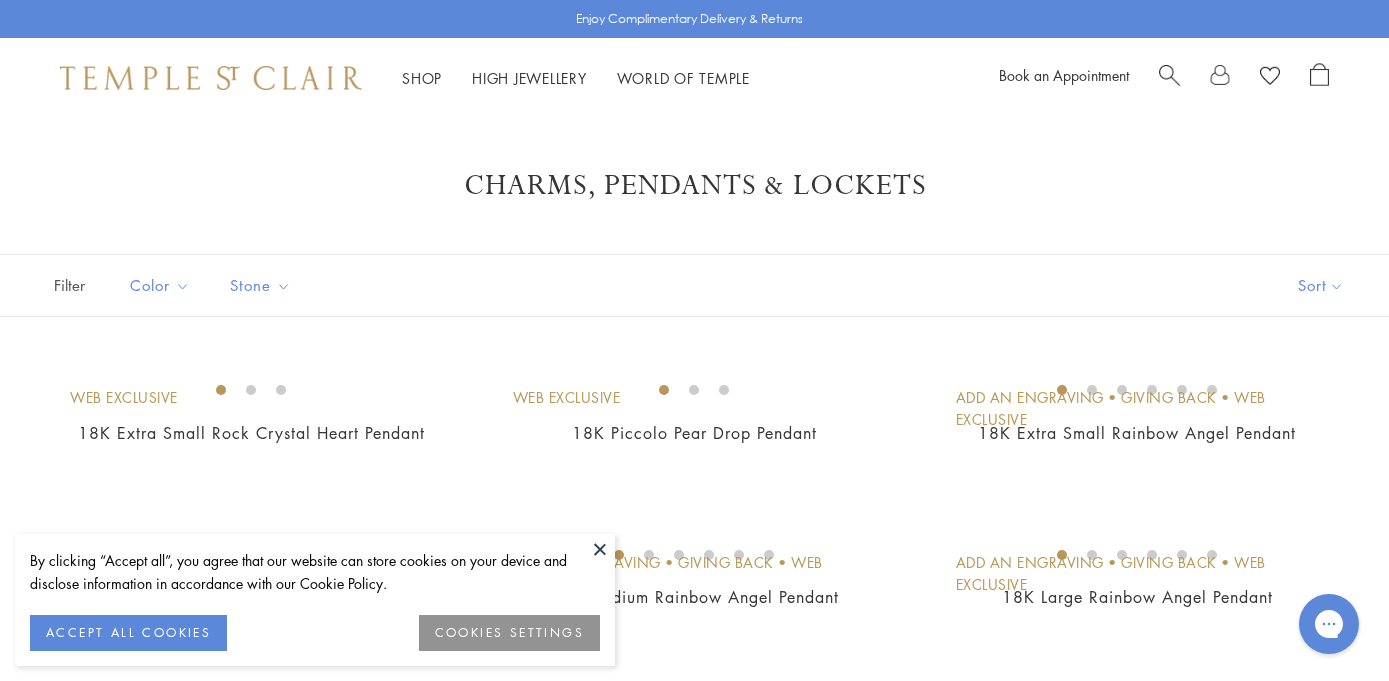 click at bounding box center (600, 549) 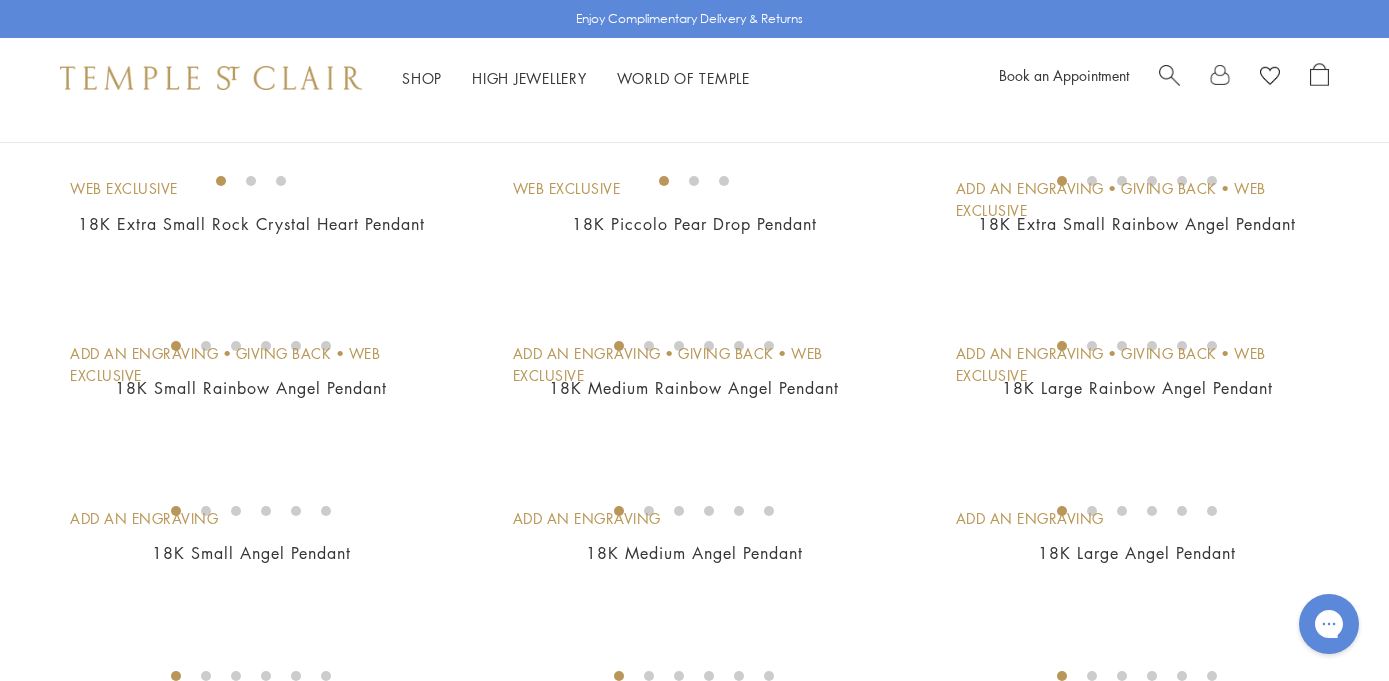 scroll, scrollTop: 217, scrollLeft: 0, axis: vertical 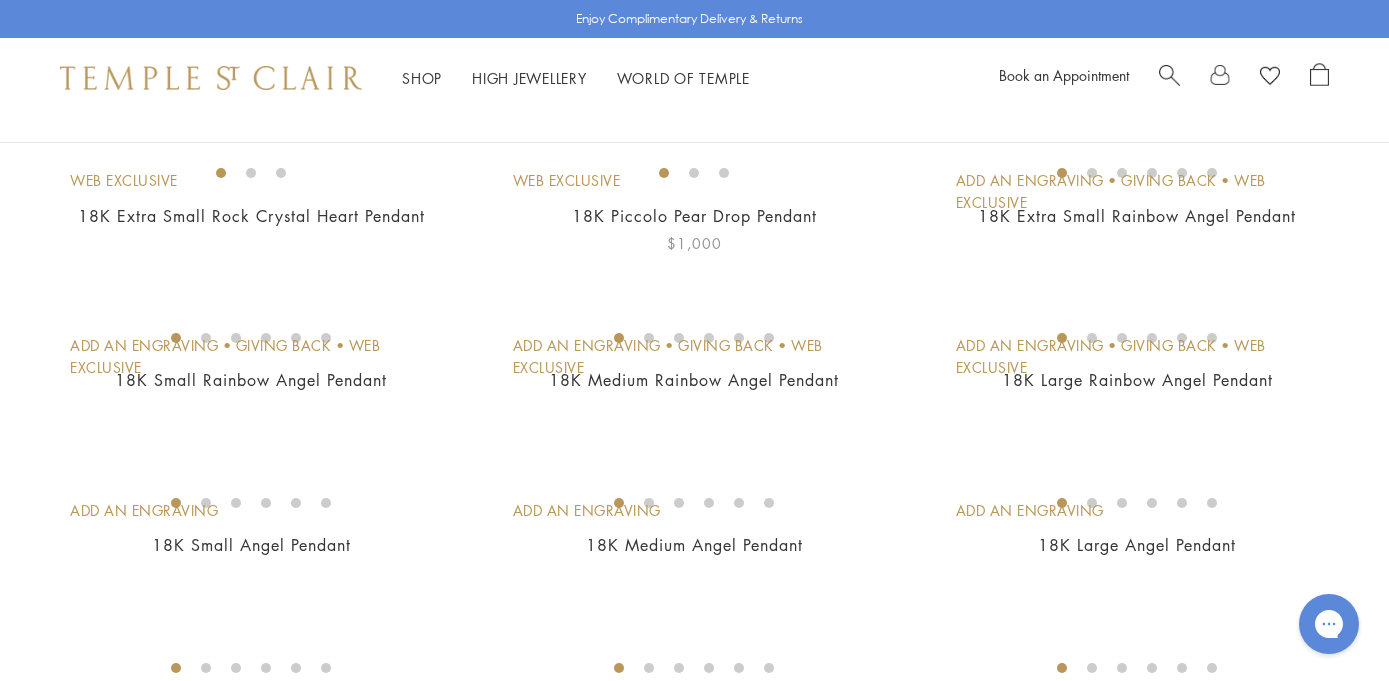click at bounding box center [0, 0] 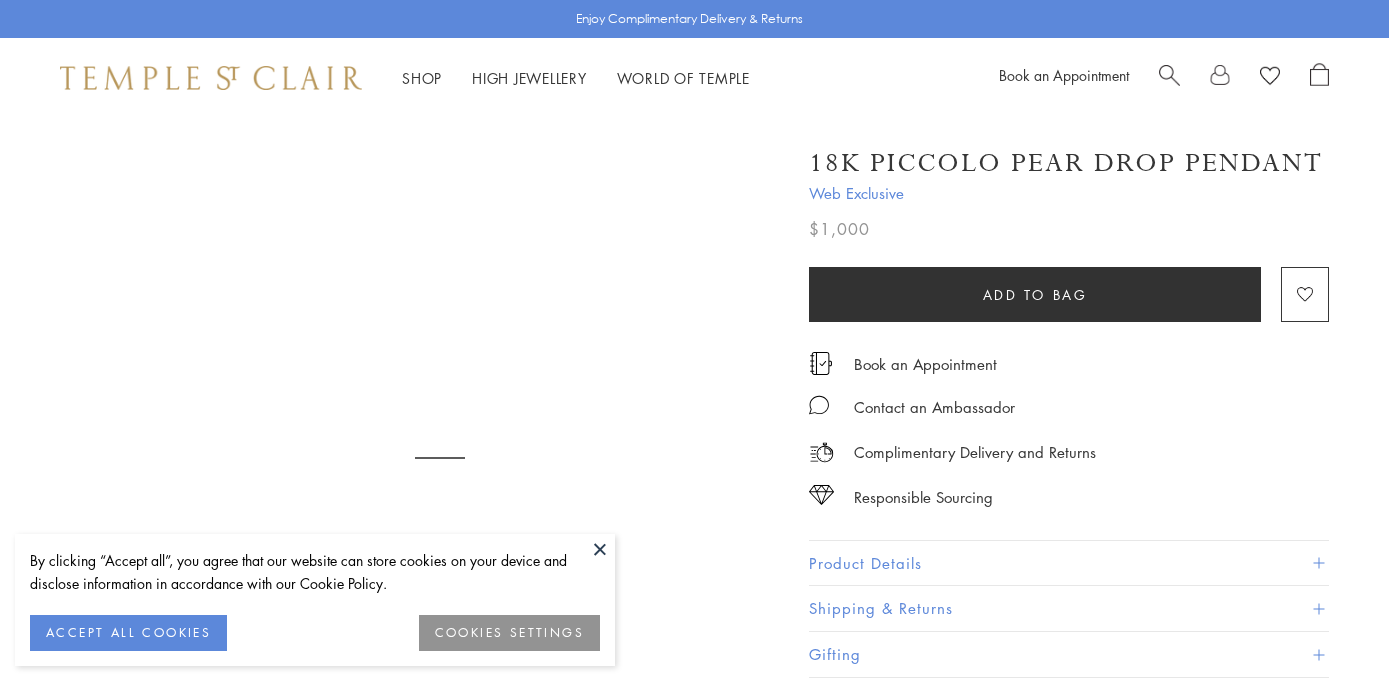scroll, scrollTop: 0, scrollLeft: 0, axis: both 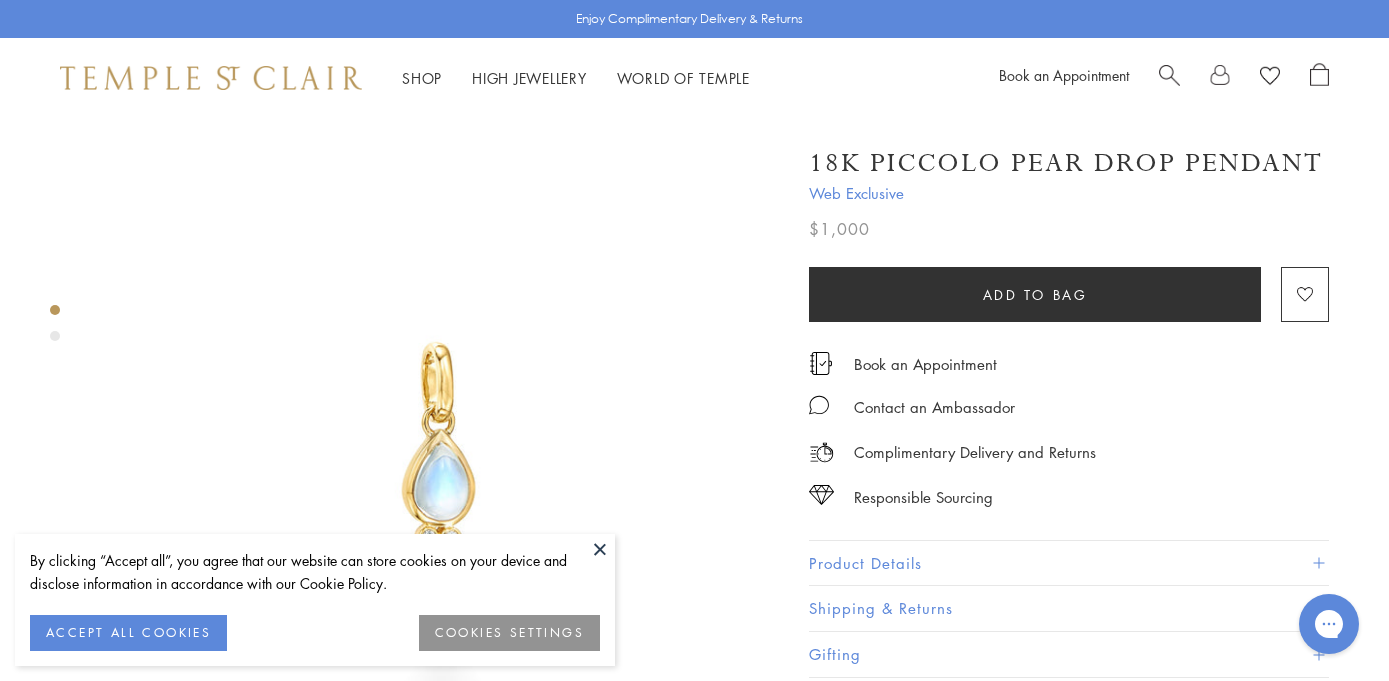 click at bounding box center (600, 549) 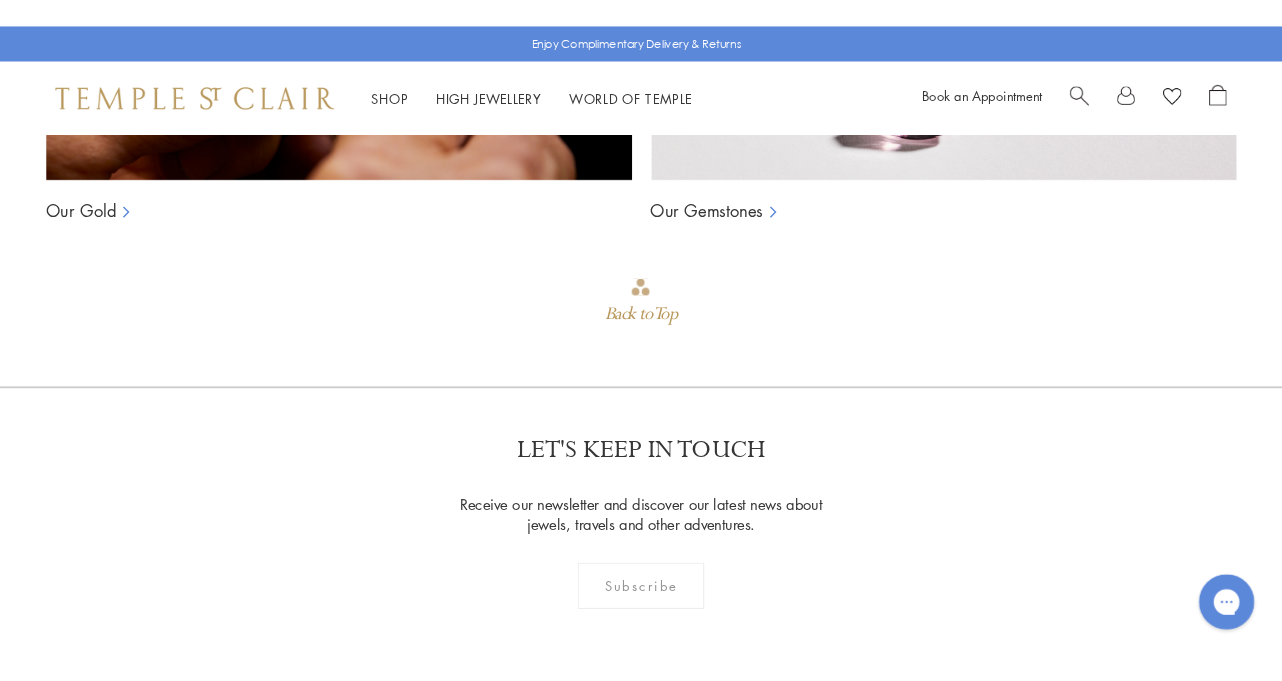 scroll, scrollTop: 2168, scrollLeft: 0, axis: vertical 